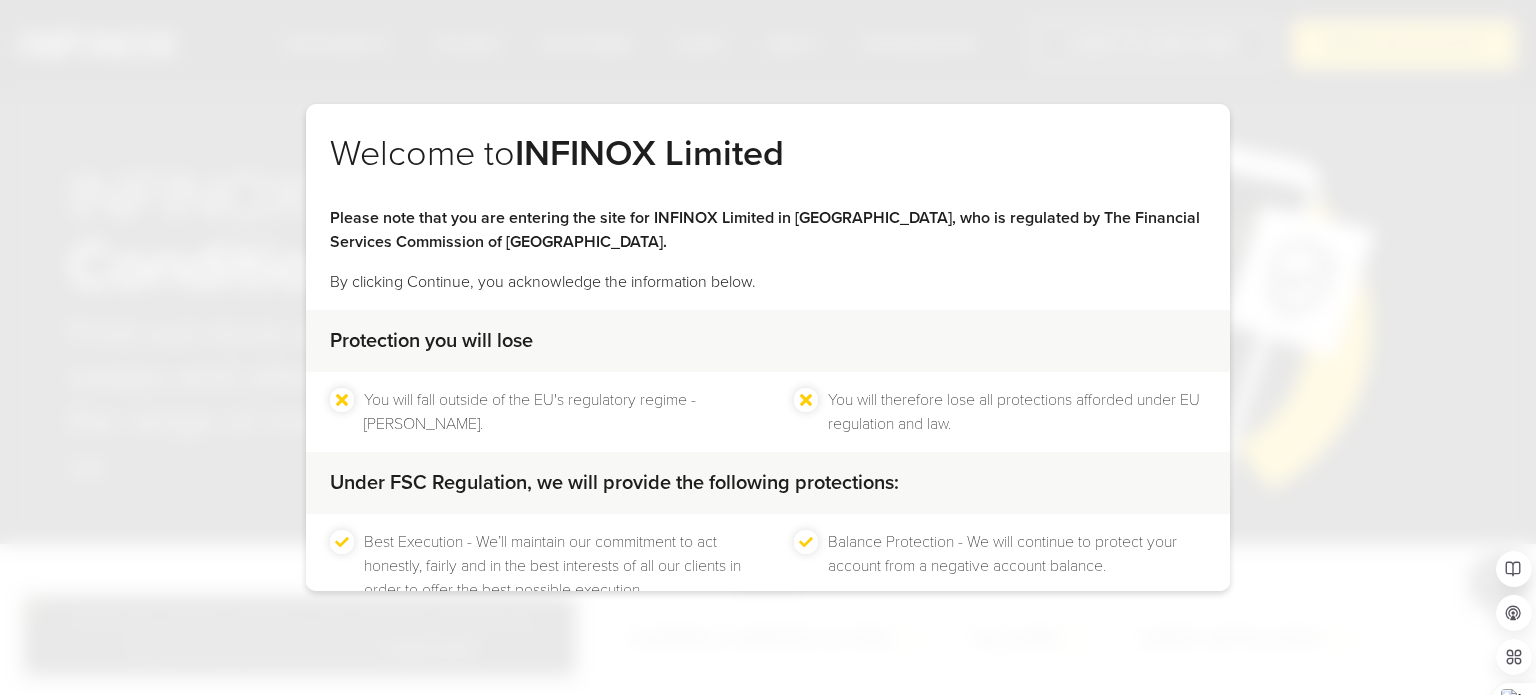 click on "IX PARTNERS
IXO PRIME
IX SOCIAL
JOIN OUR MAILING LIST
Never Miss a Trading Opportunity with IX Daily.  Join [DATE]!
I have read and confirm the  . SUBSCRIBE" at bounding box center [768, 2442] 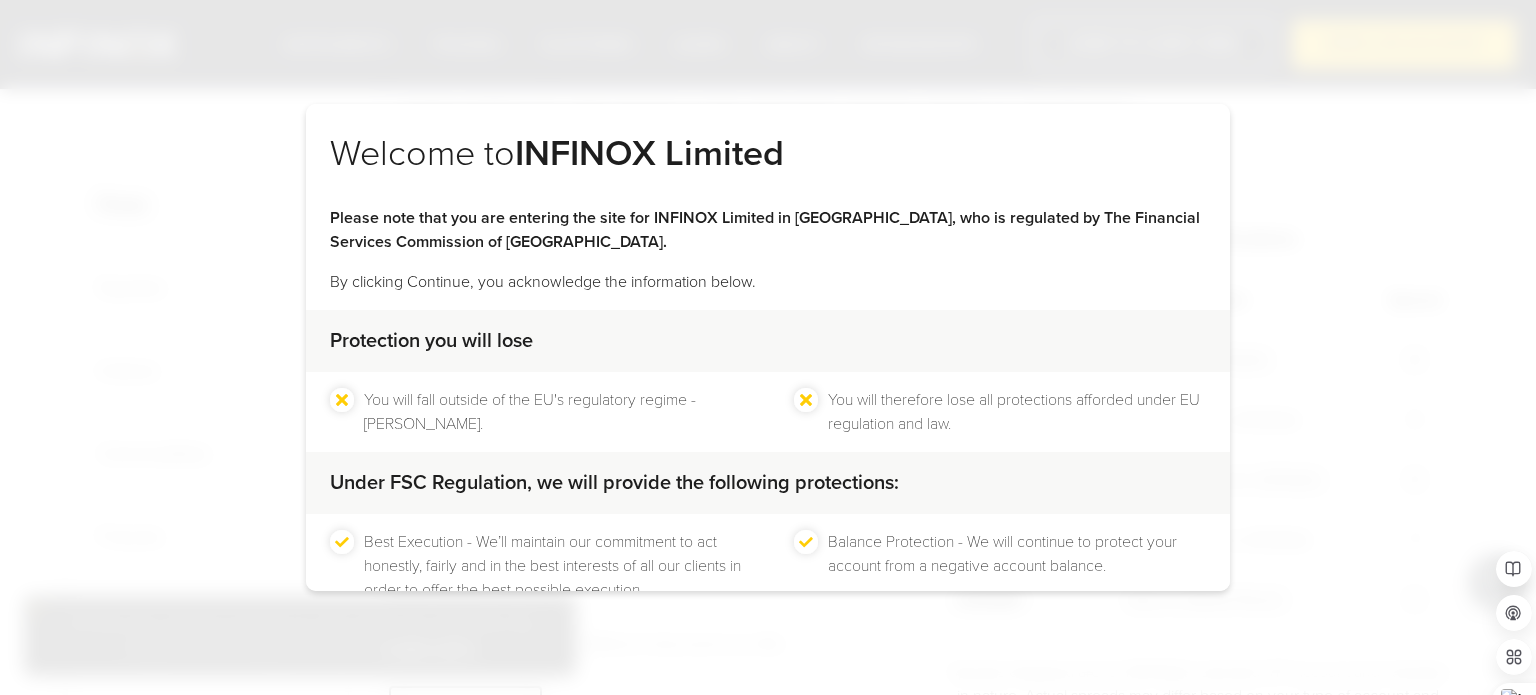 scroll, scrollTop: 0, scrollLeft: 0, axis: both 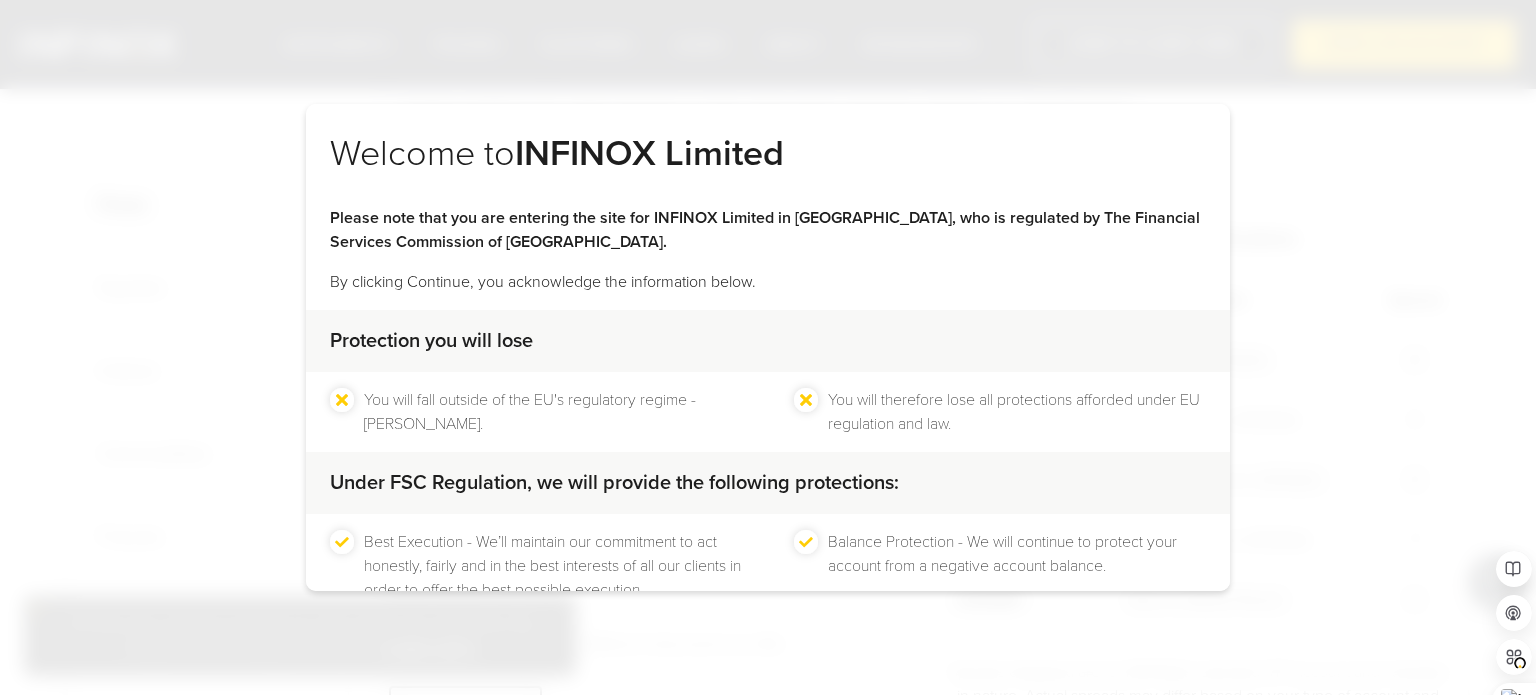 click on "You will therefore lose all protections afforded under EU regulation and law." at bounding box center (1017, 412) 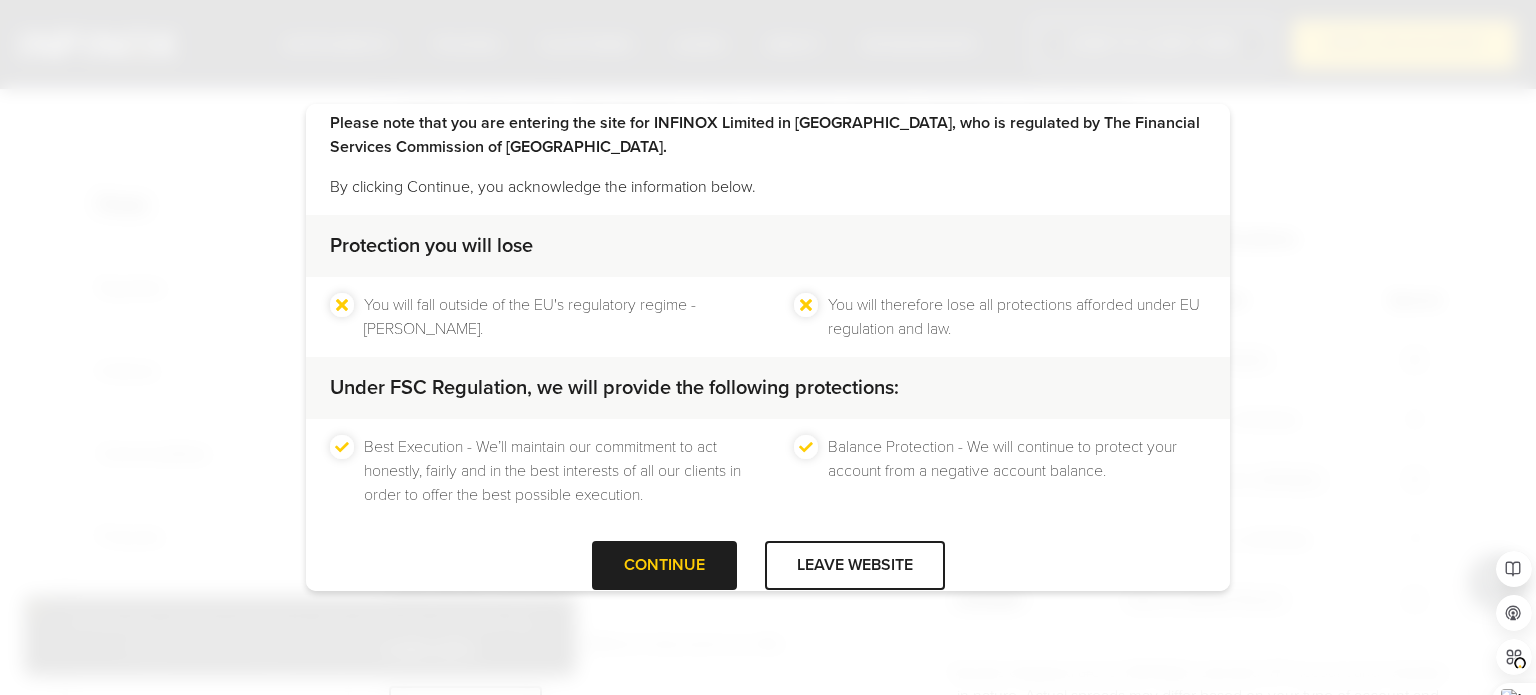 scroll, scrollTop: 127, scrollLeft: 0, axis: vertical 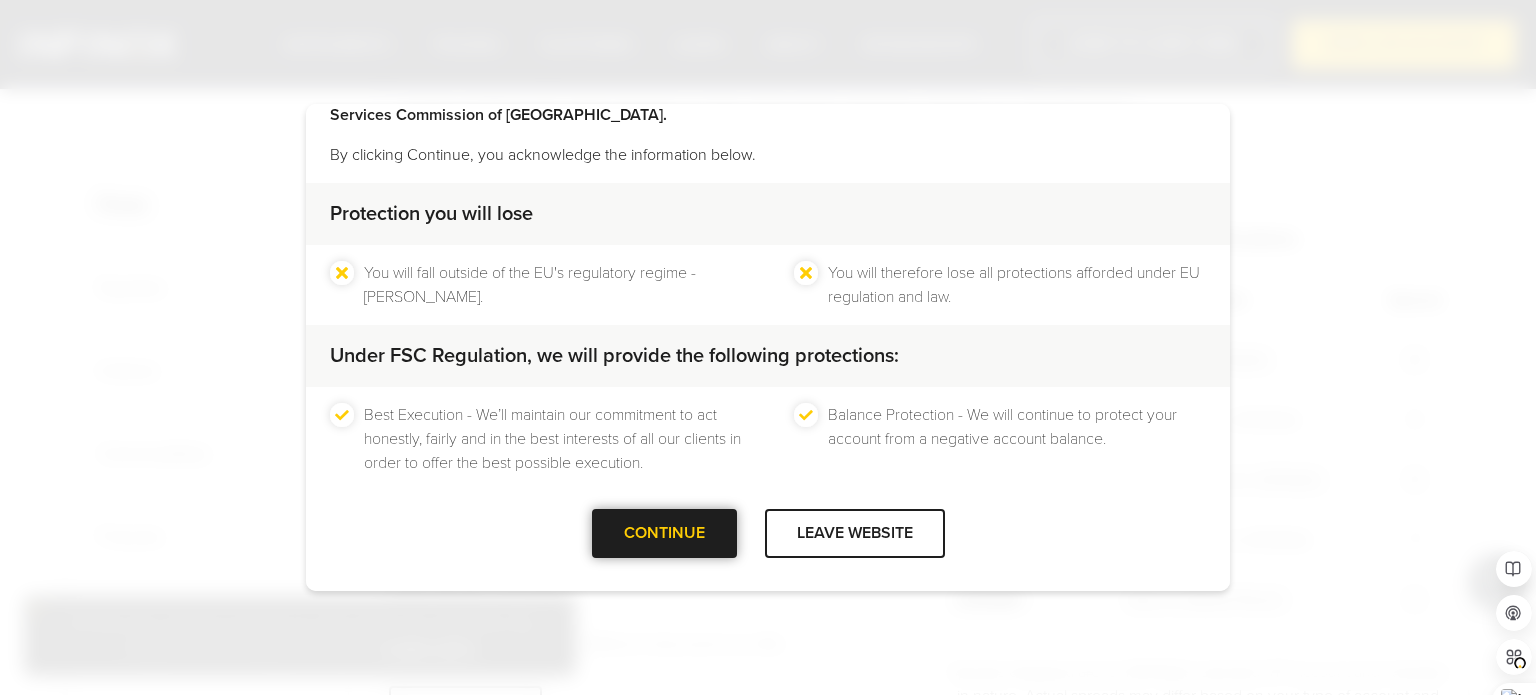click on "CONTINUE" at bounding box center (664, 533) 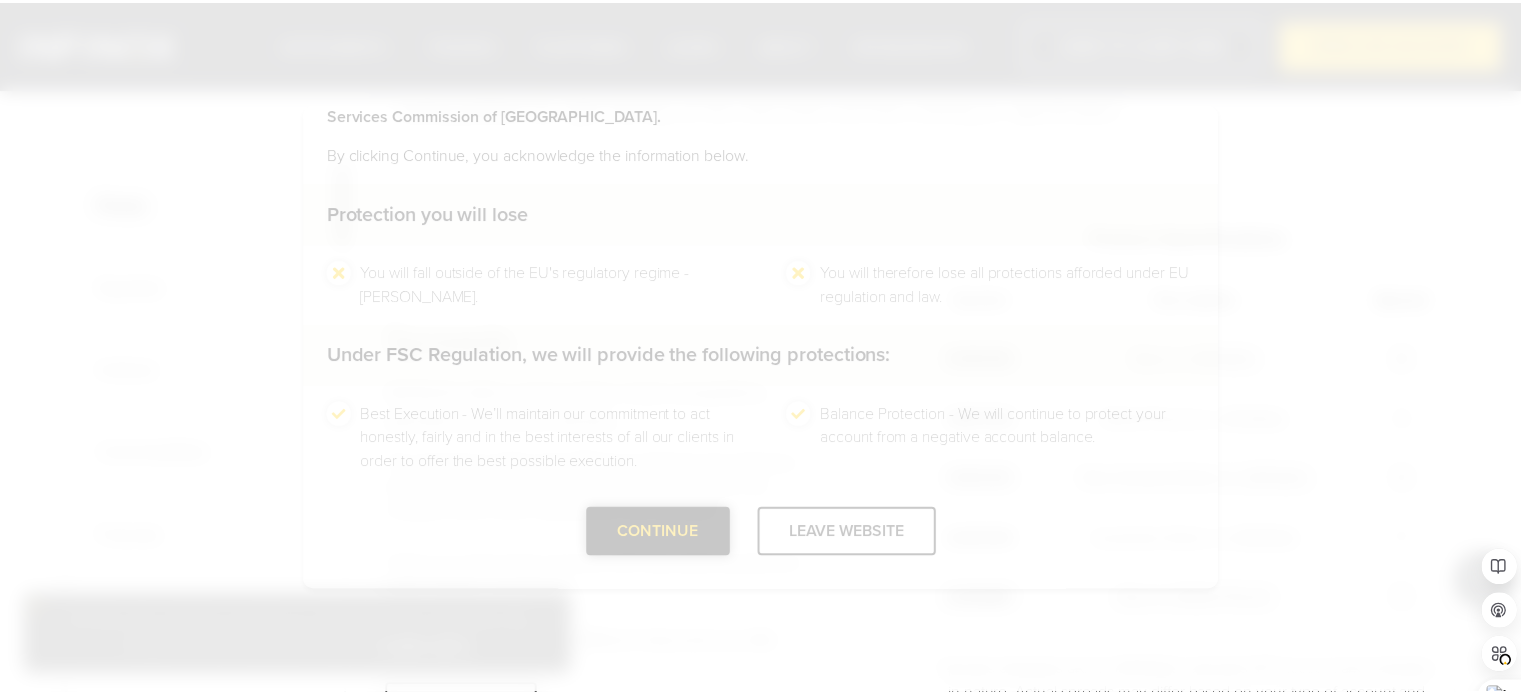 scroll, scrollTop: 0, scrollLeft: 0, axis: both 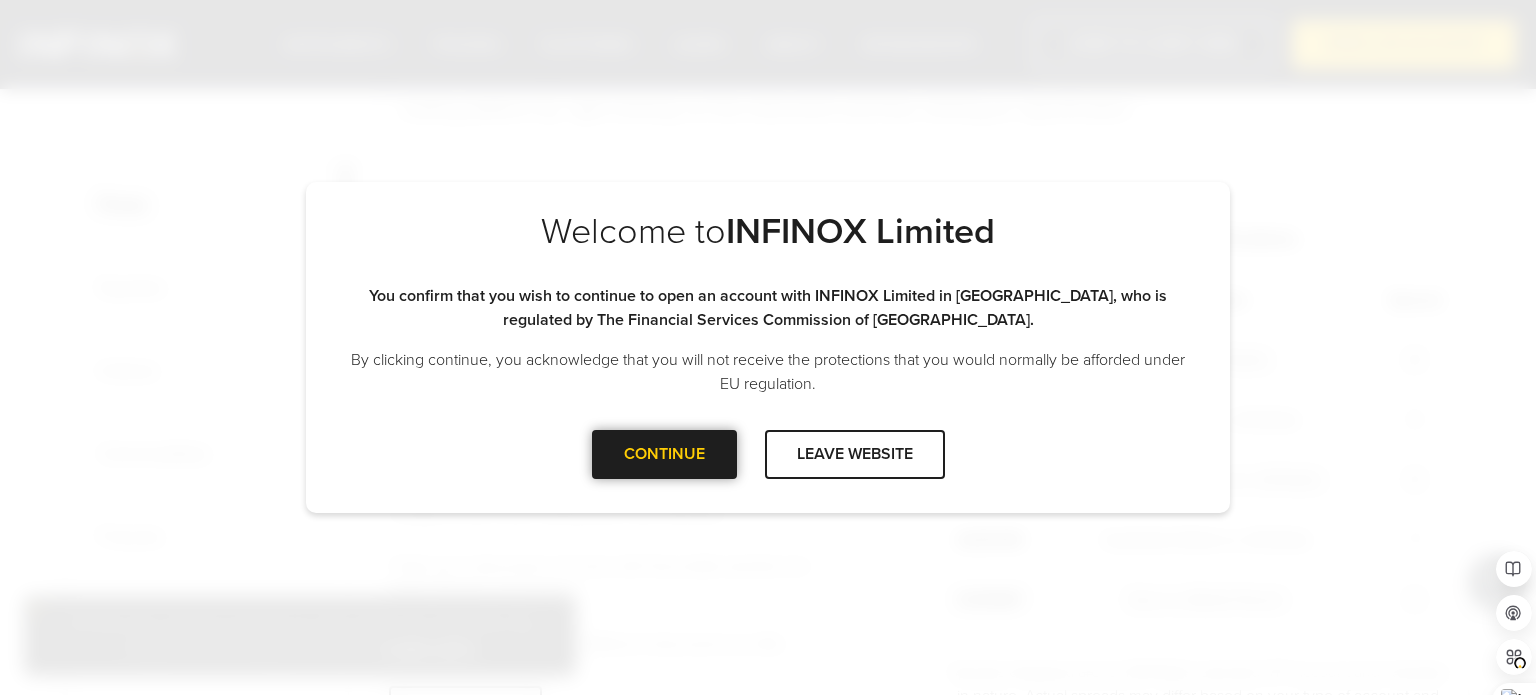 click on "CONTINUE" at bounding box center (664, 454) 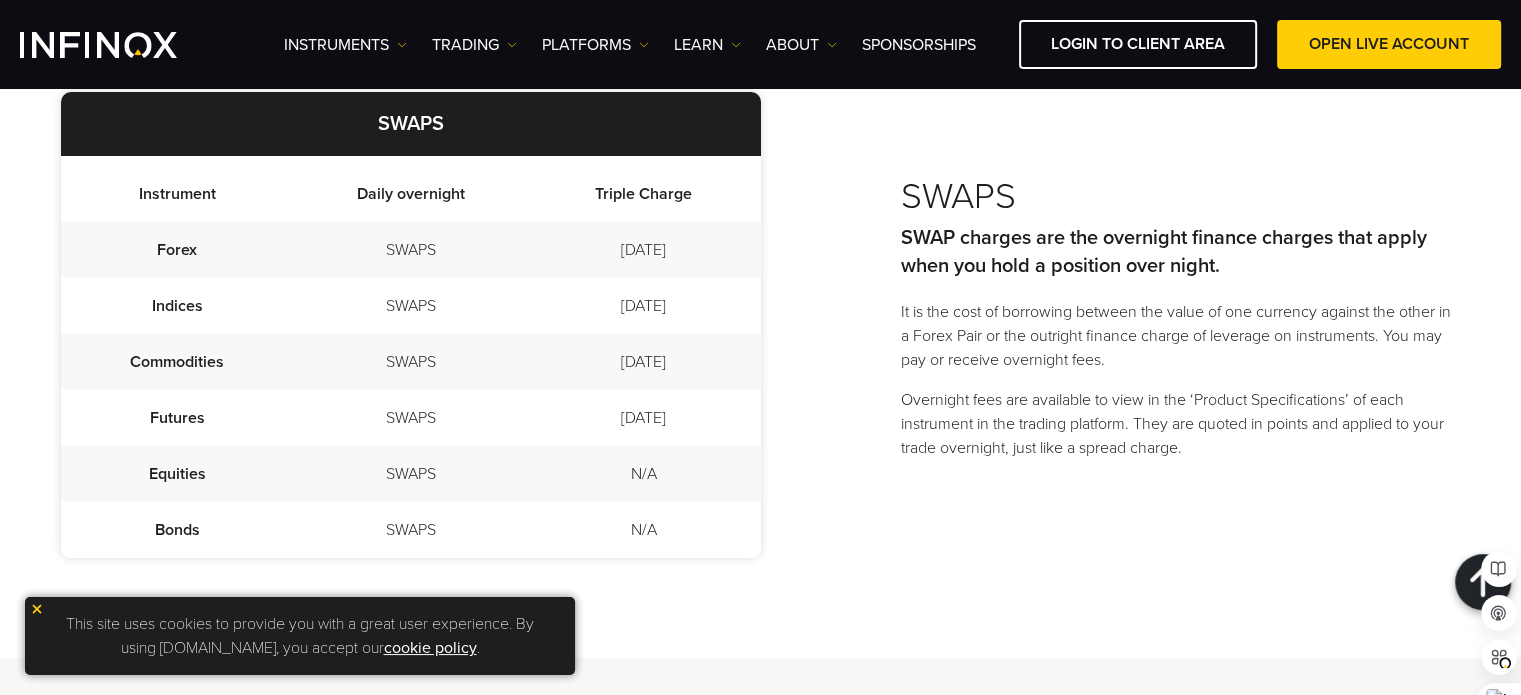 scroll, scrollTop: 2591, scrollLeft: 0, axis: vertical 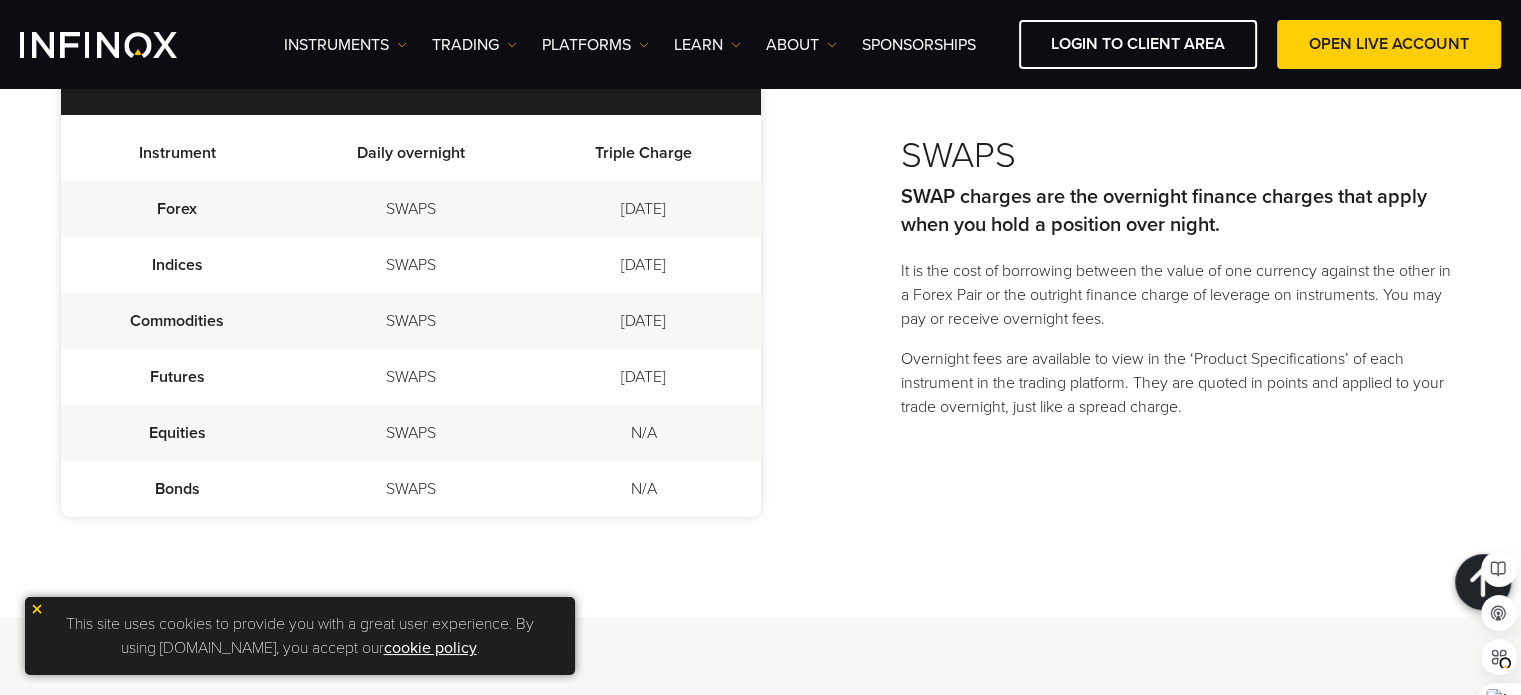 click on "[DATE]" at bounding box center [643, 209] 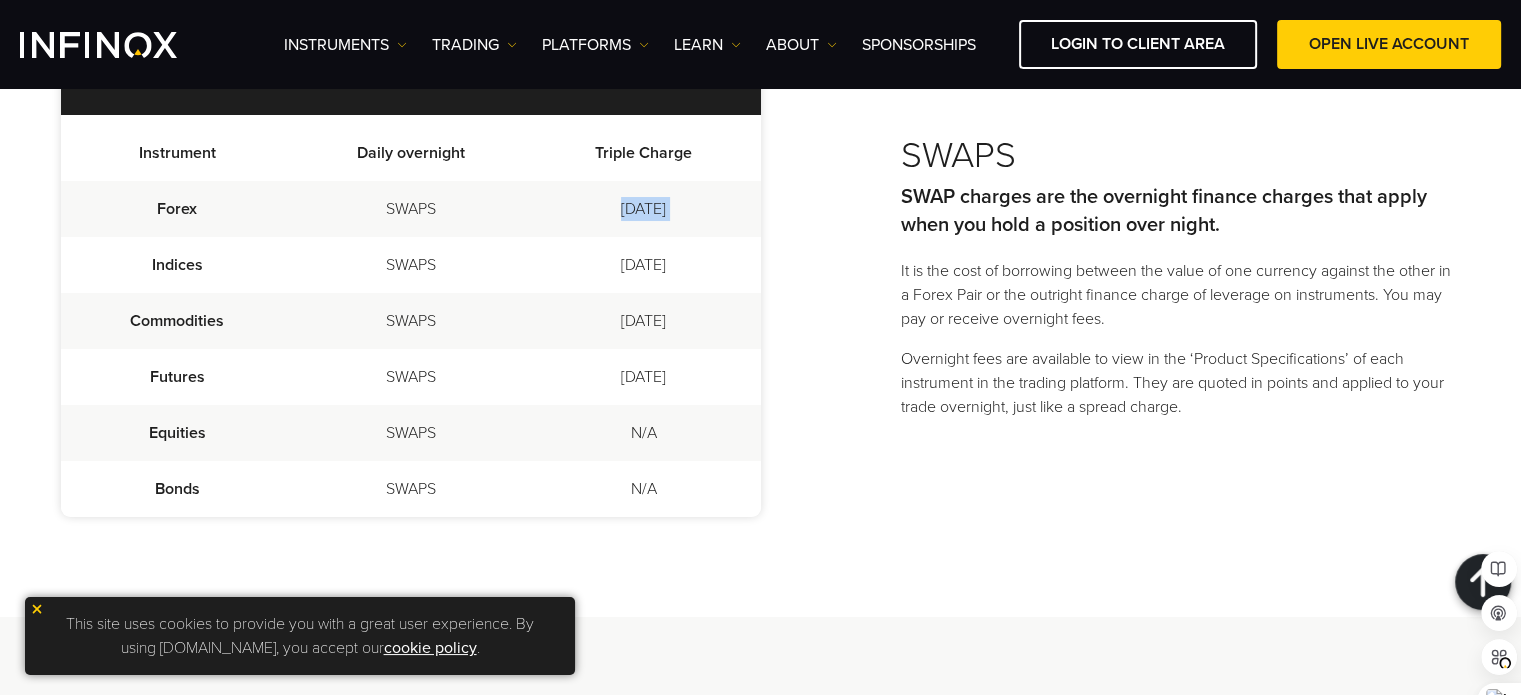 click on "[DATE]" at bounding box center [643, 209] 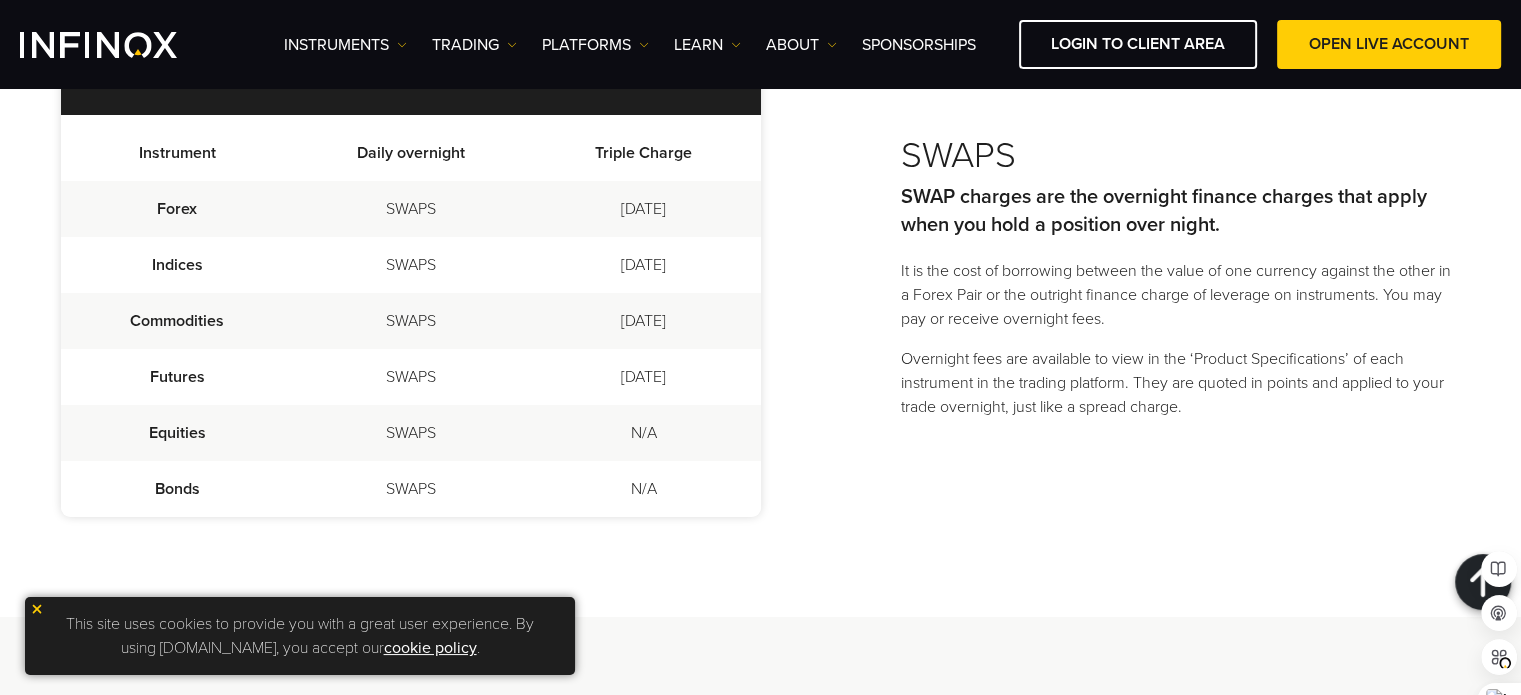 click on "[DATE]" at bounding box center (643, 209) 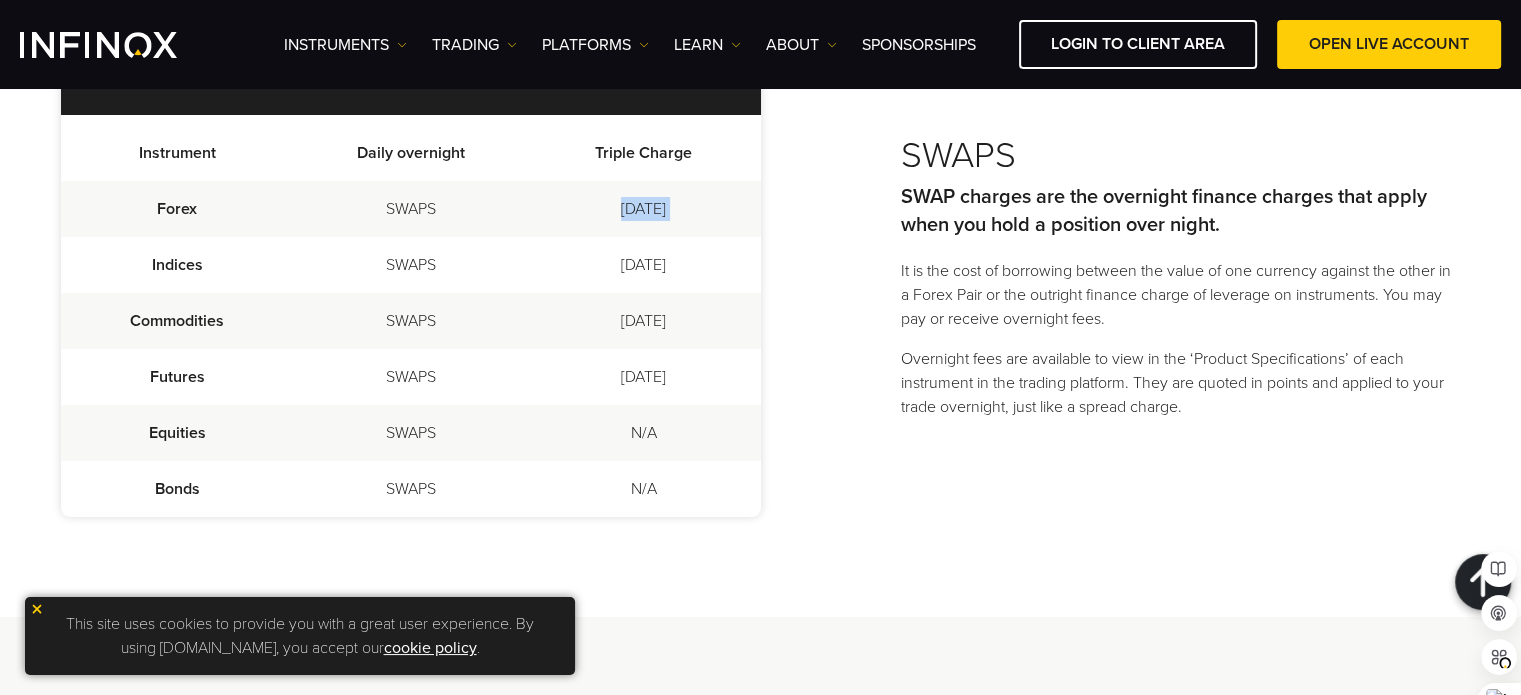 click on "[DATE]" at bounding box center [643, 209] 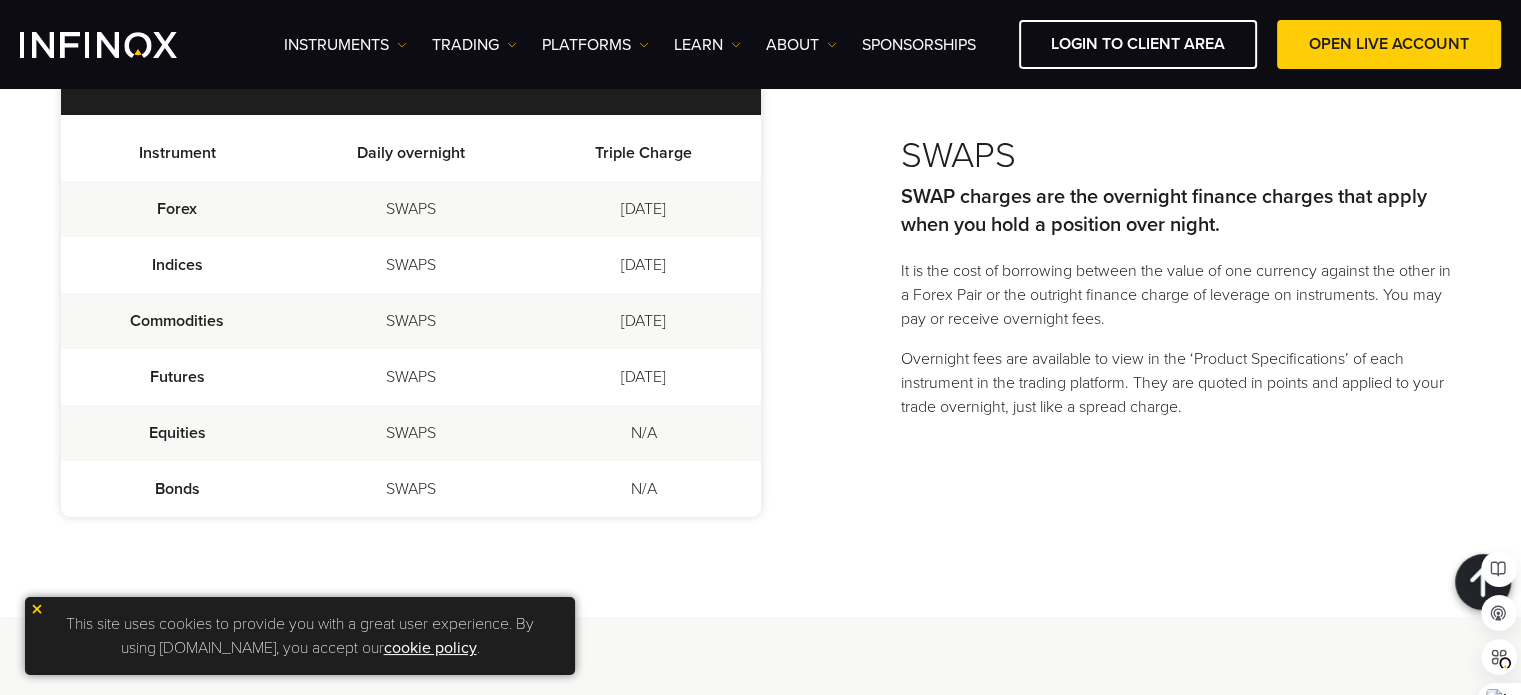 click on "[DATE]" at bounding box center (643, 265) 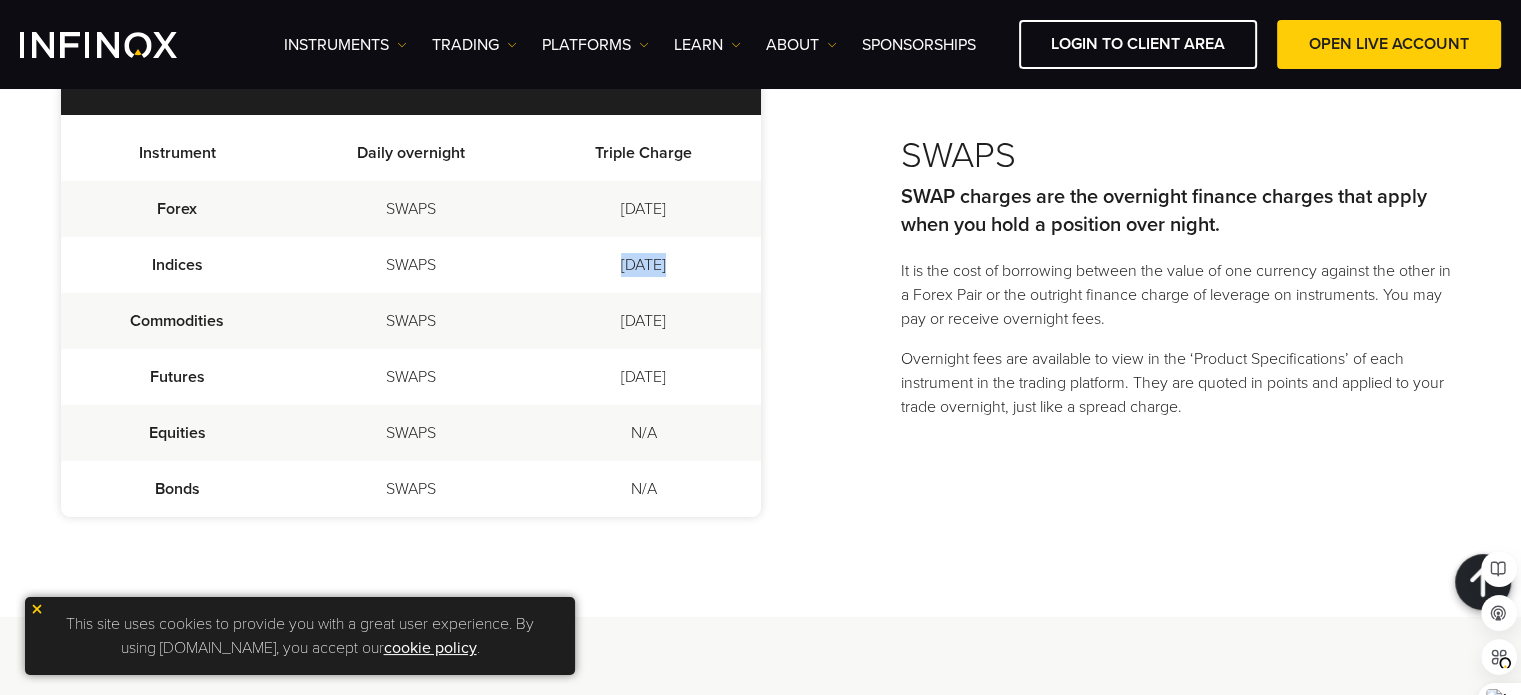 click on "[DATE]" at bounding box center [643, 265] 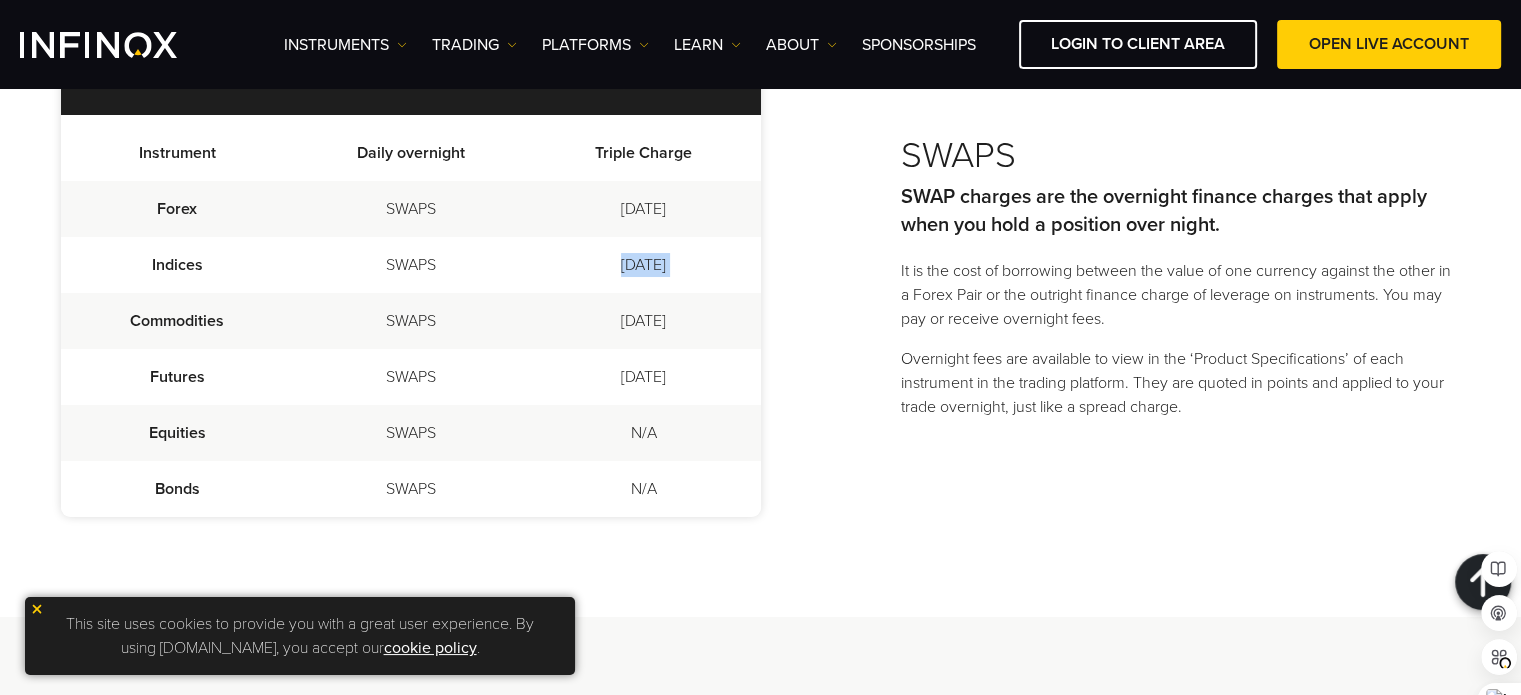 click on "[DATE]" at bounding box center (643, 265) 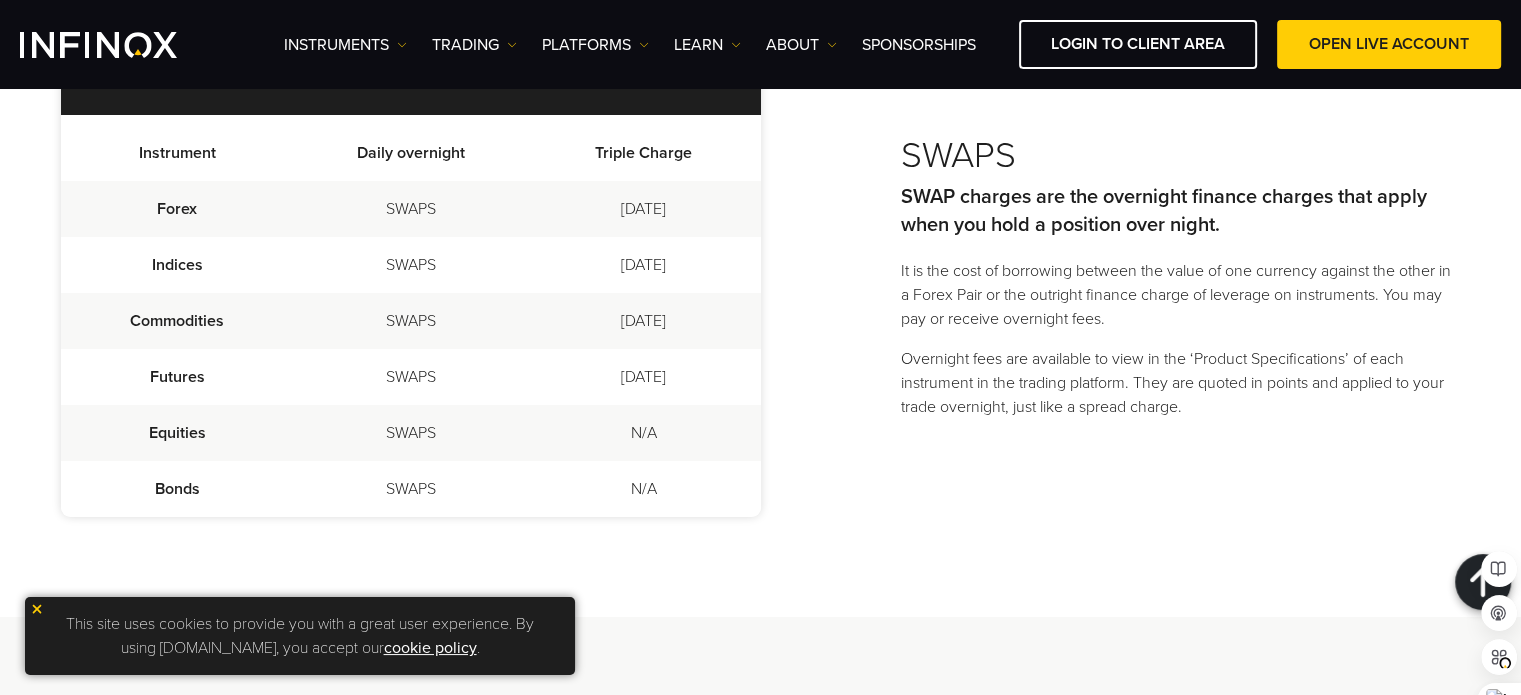 click on "SWAPS" at bounding box center (410, 321) 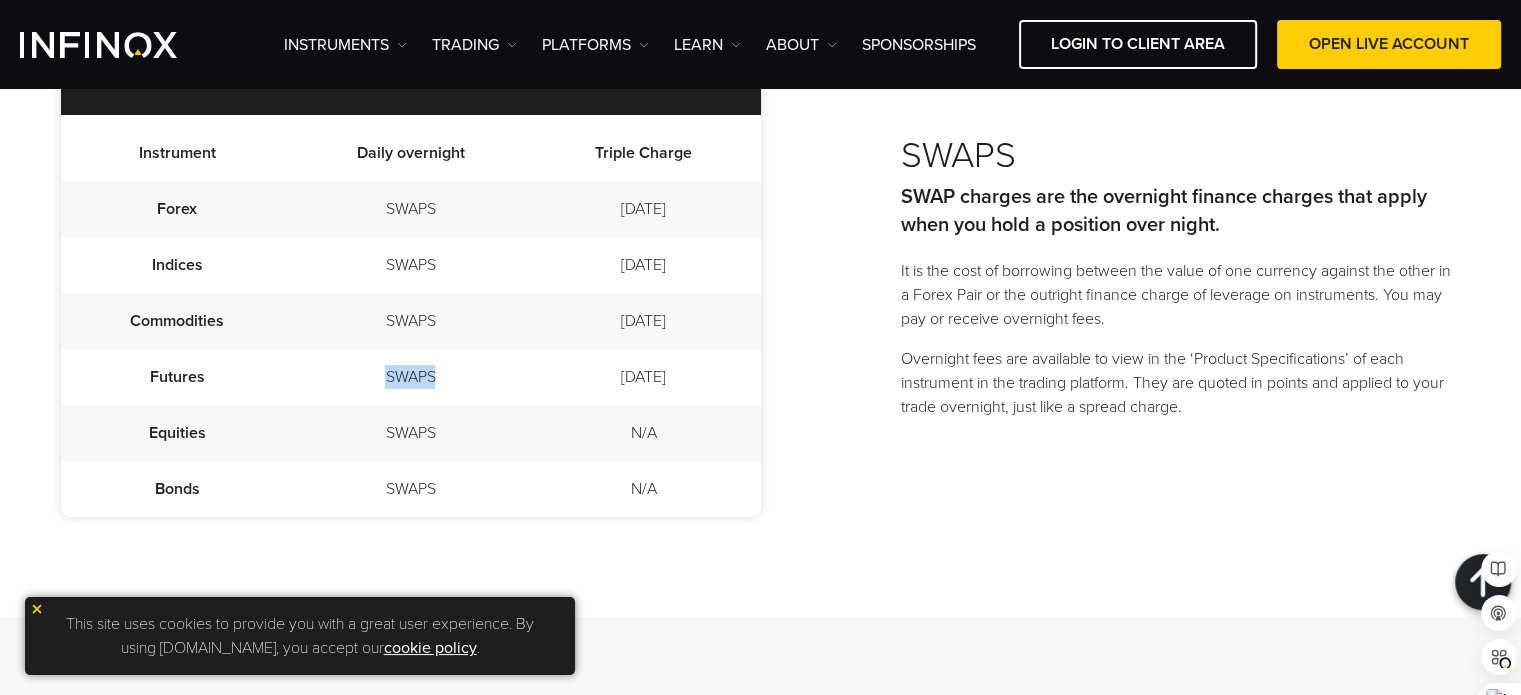 click on "SWAPS" at bounding box center [410, 377] 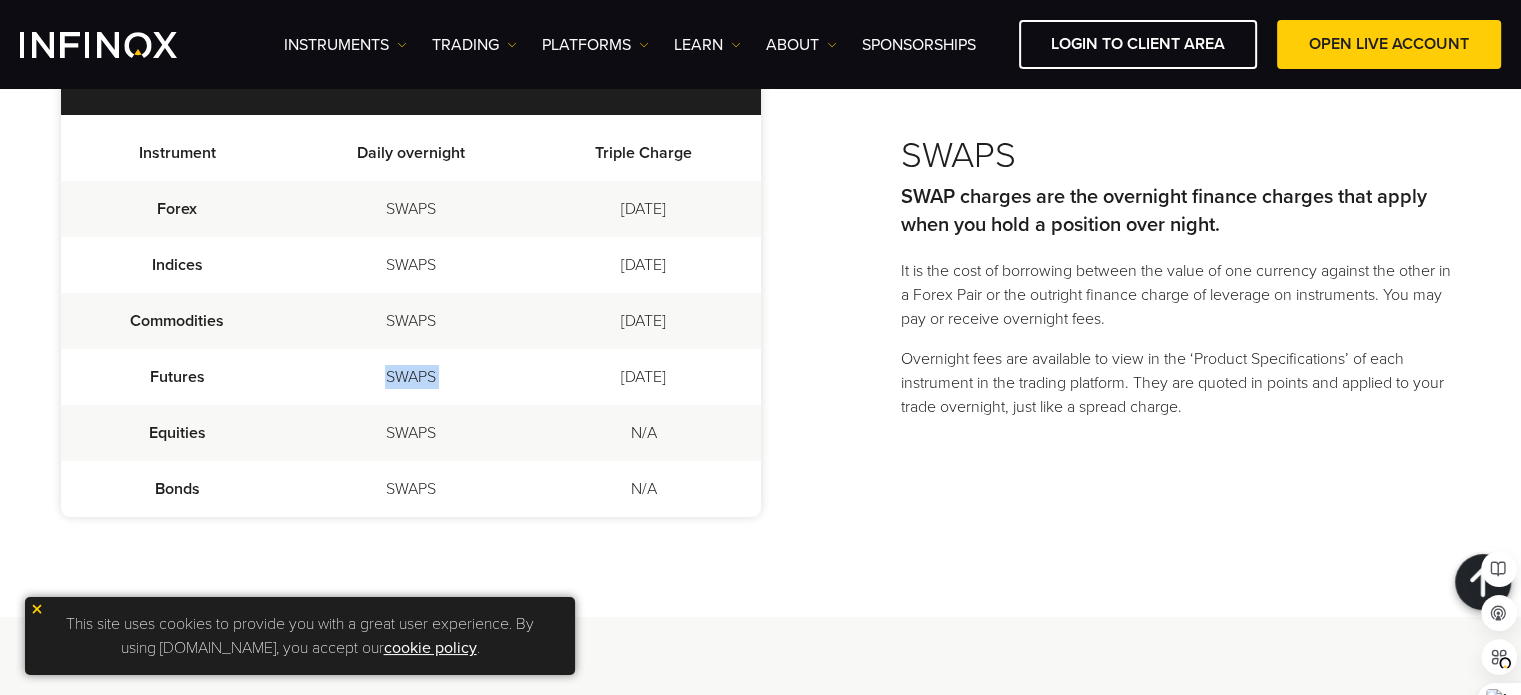 click on "SWAPS" at bounding box center [410, 377] 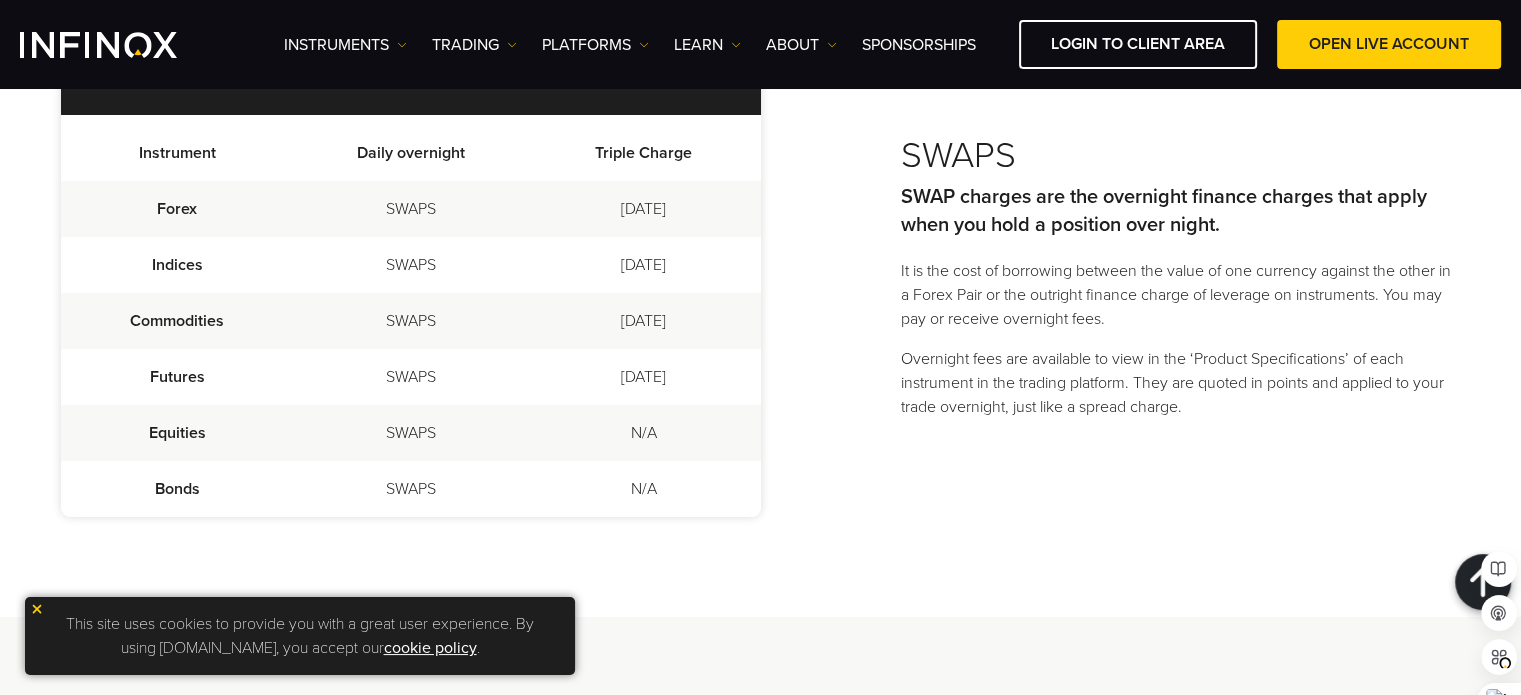 click on "[DATE]" at bounding box center [643, 377] 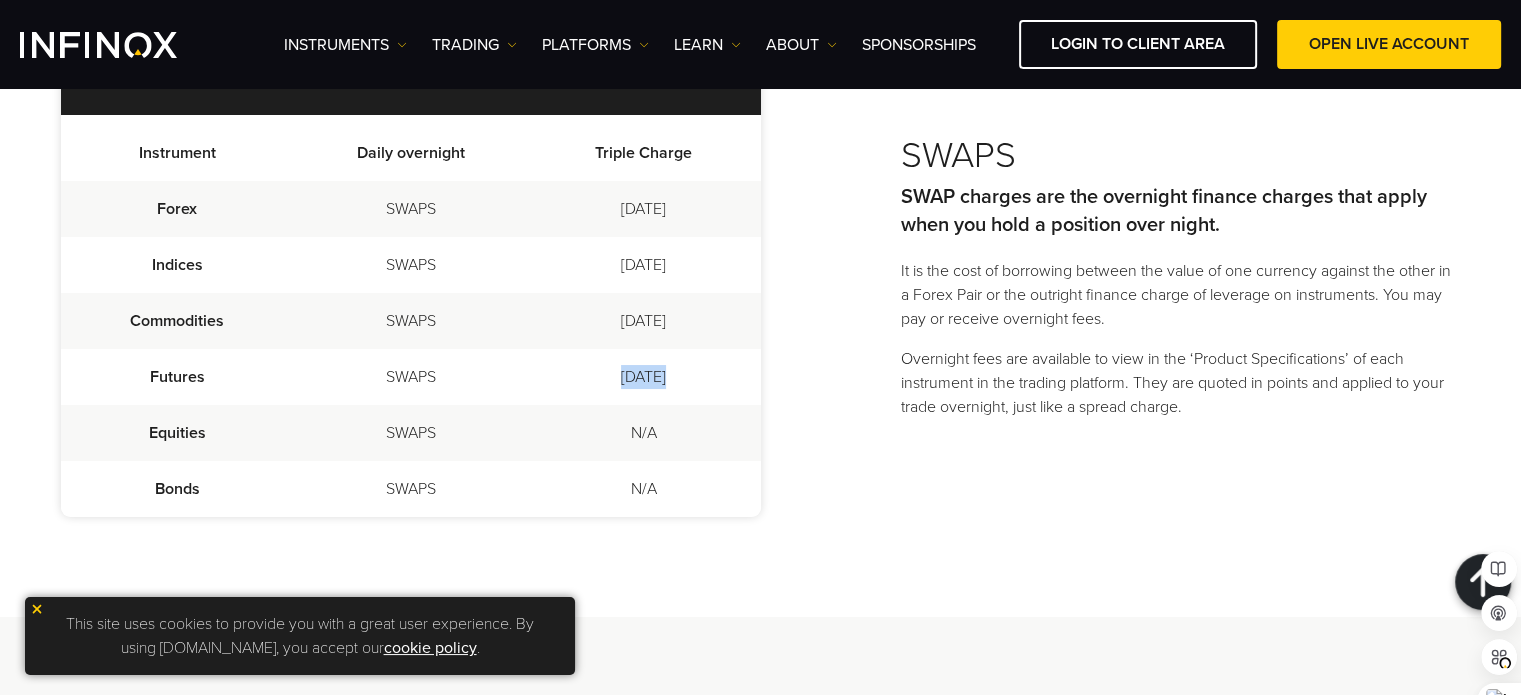 click on "[DATE]" at bounding box center [643, 377] 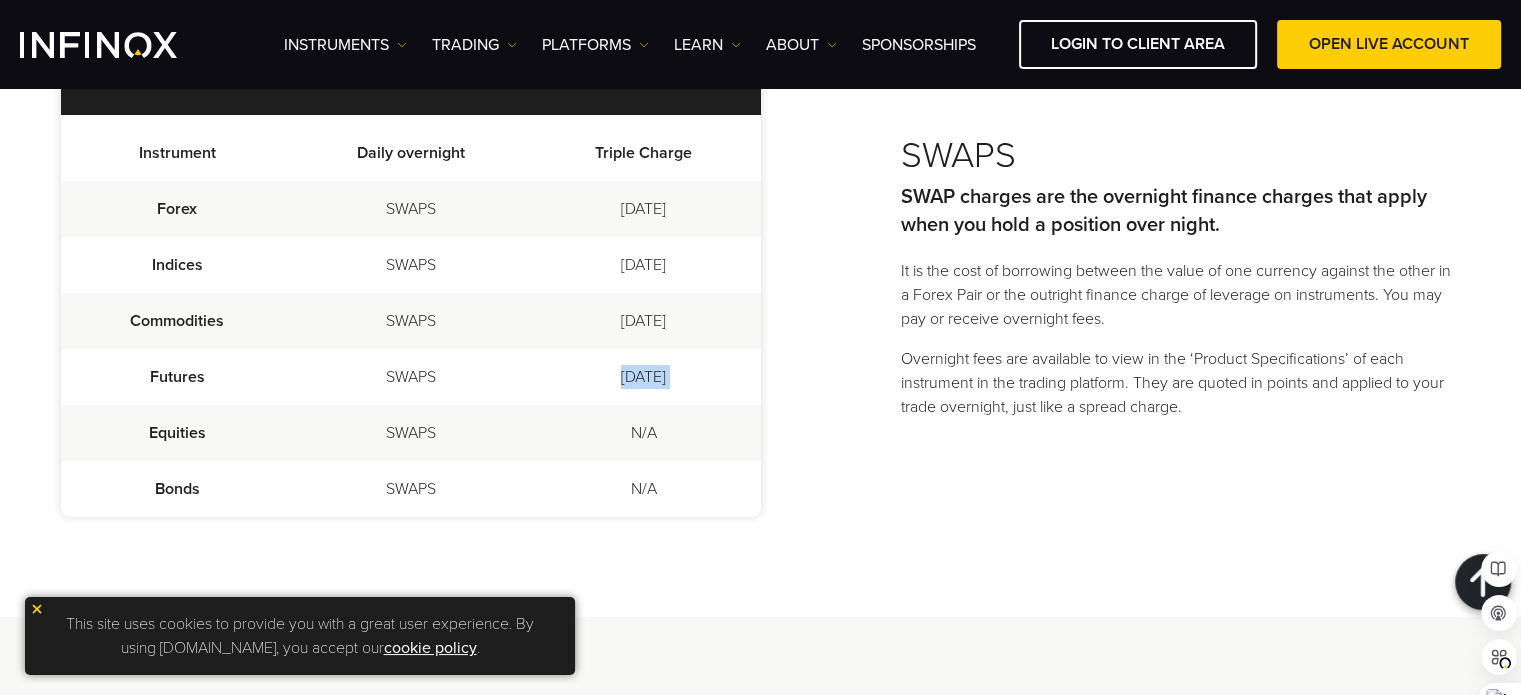 click on "[DATE]" at bounding box center (643, 377) 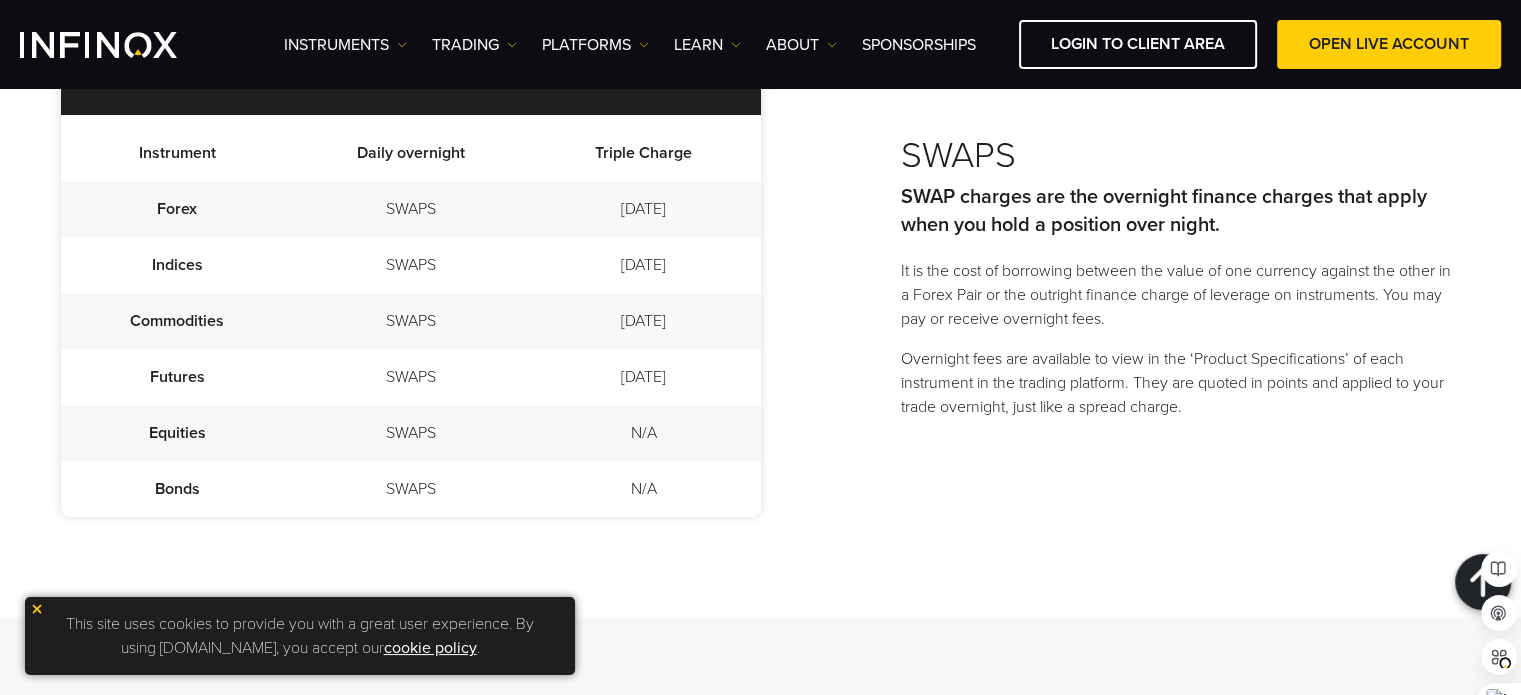 click on "SWAPS
Instrument
Daily overnight
Triple Charge
Forex
SWAPS
[DATE]
Indices
SWAPS
[DATE]
Commodities
SWAPS
[DATE]
Futures
SWAPS
[DATE]
Equities
SWAPS
N/A
Bonds
SWAPS
N/A
SWAPS
SWAP charges are the overnight finance charges that apply when you hold a position over night.
It is the cost of borrowing between the value of one currency against the other in a Forex Pair or the outright finance charge of leverage on instruments. You may pay or receive overnight fees.
Overnight fees are available to view in the ‘Product Specifications’ of each instrument in the trading platform. They are quoted in points and applied to your trade overnight, just like a spread charge." at bounding box center (761, 284) 